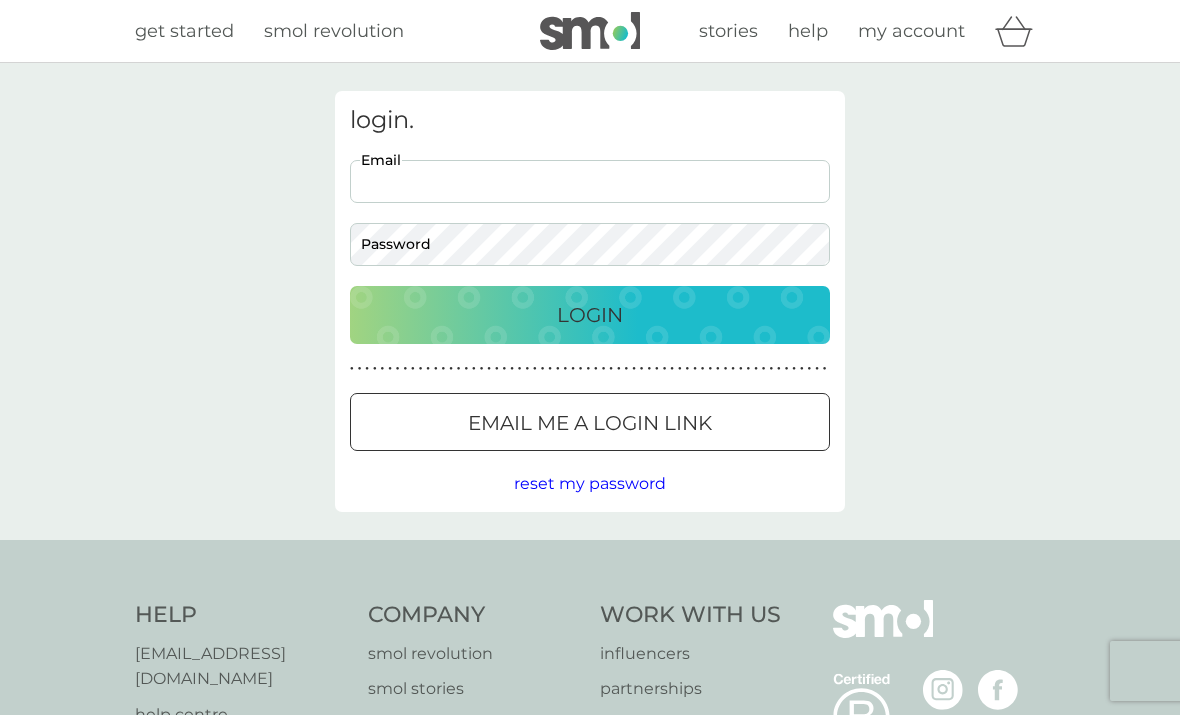 scroll, scrollTop: 0, scrollLeft: 0, axis: both 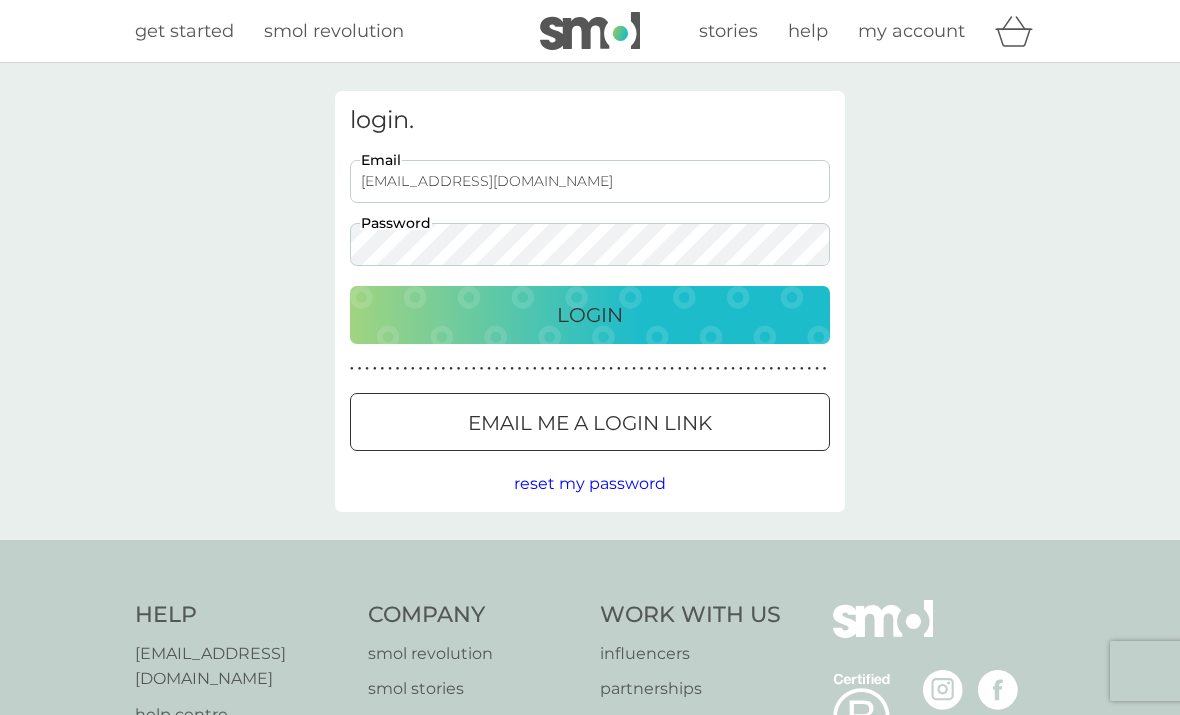 click on "Login" at bounding box center (590, 315) 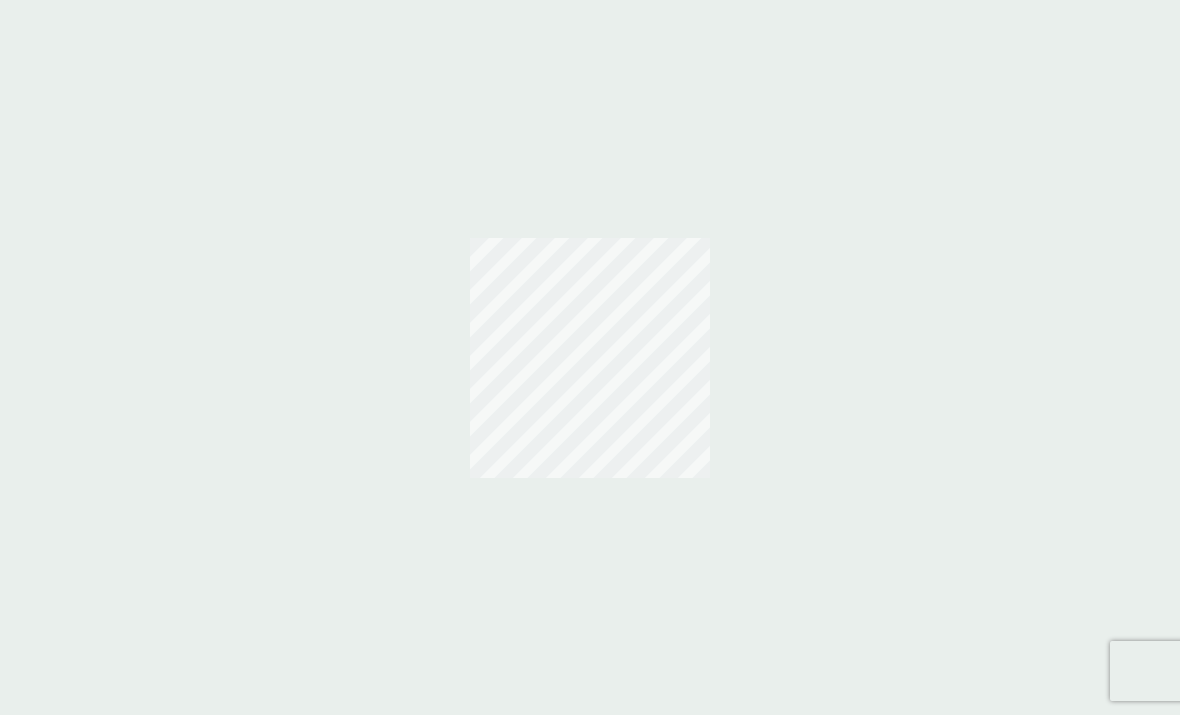 scroll, scrollTop: 0, scrollLeft: 0, axis: both 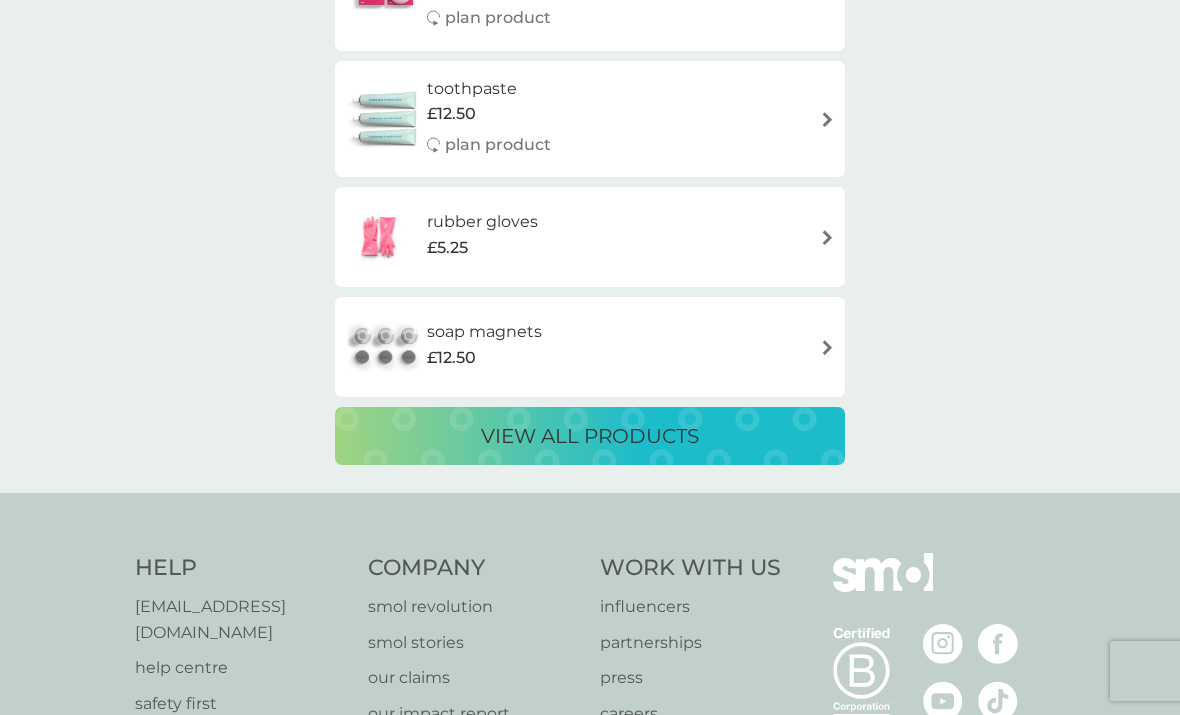 click on "view all products" at bounding box center (590, 436) 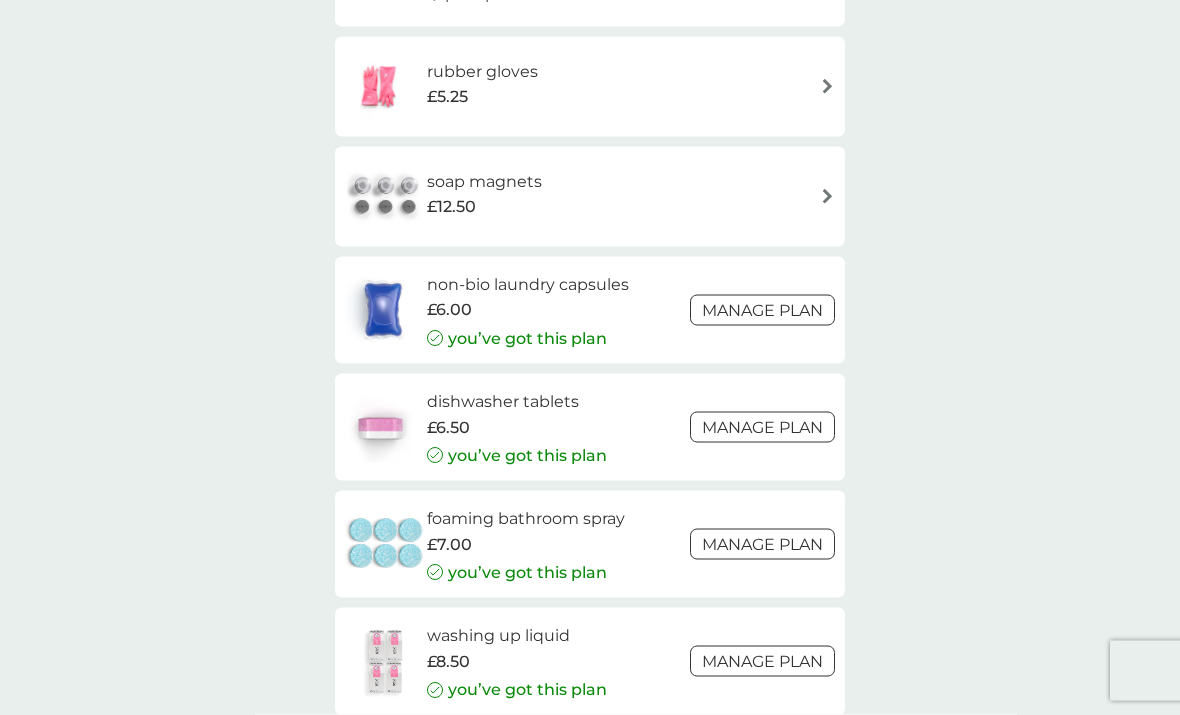 scroll, scrollTop: 2922, scrollLeft: 0, axis: vertical 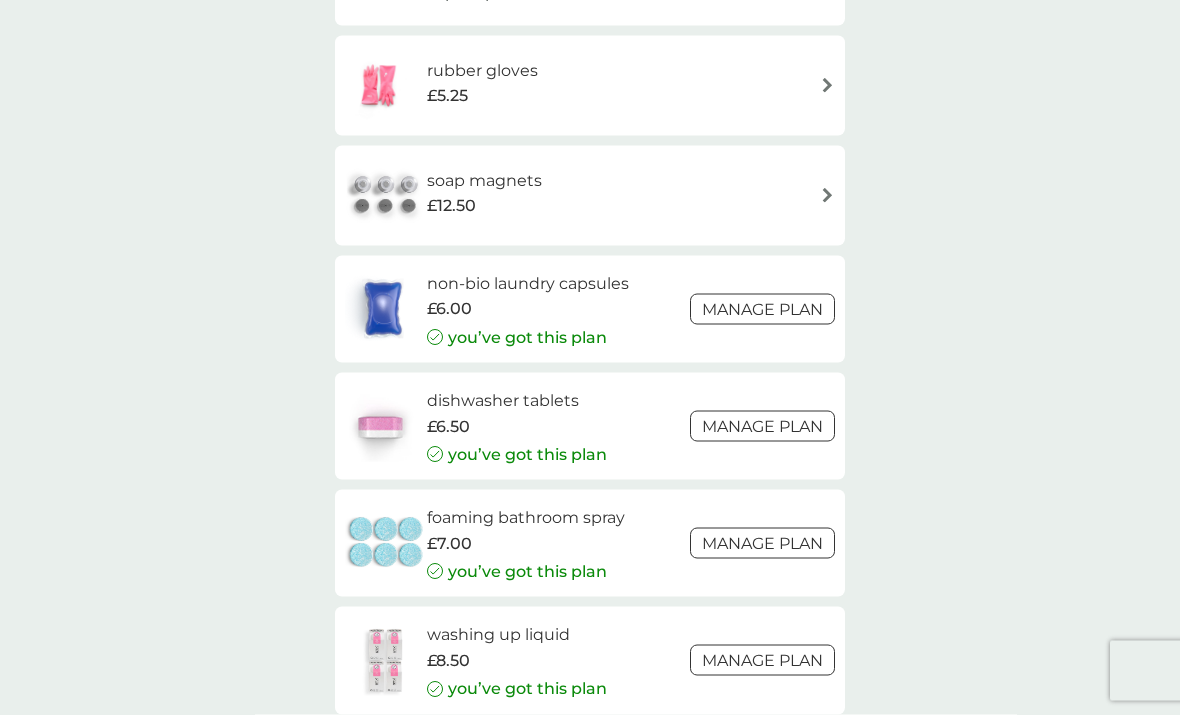 click on "foaming bathroom spray" at bounding box center [526, 518] 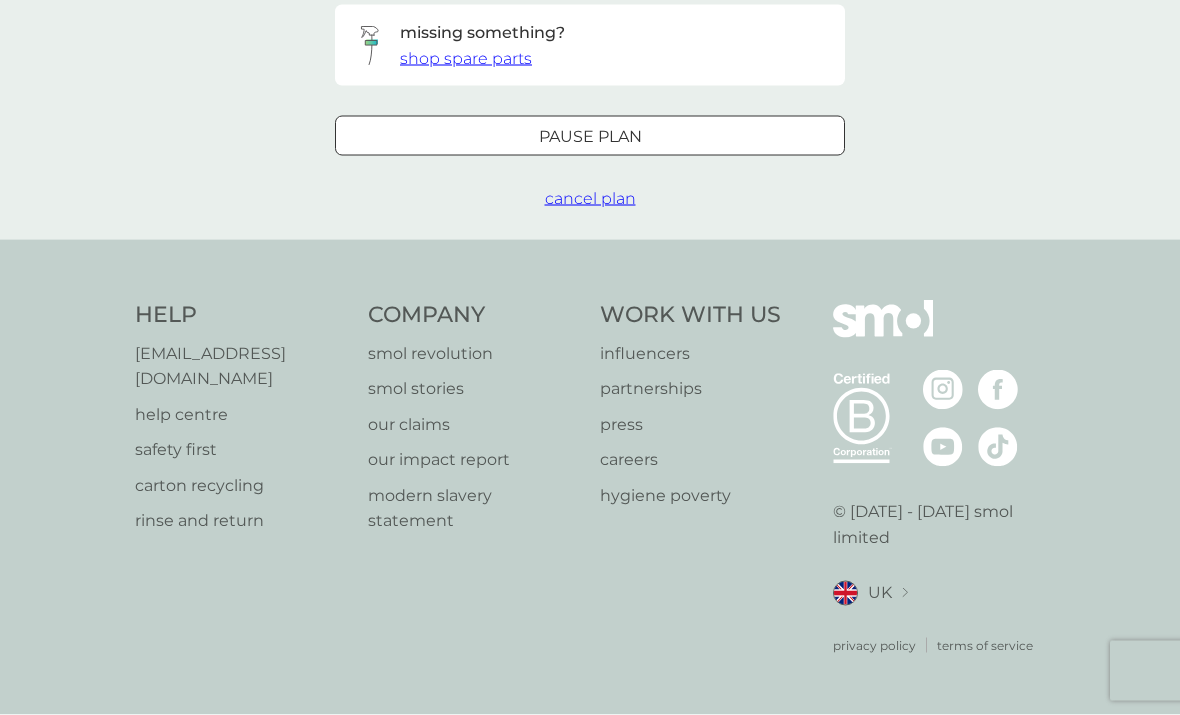 scroll, scrollTop: 0, scrollLeft: 0, axis: both 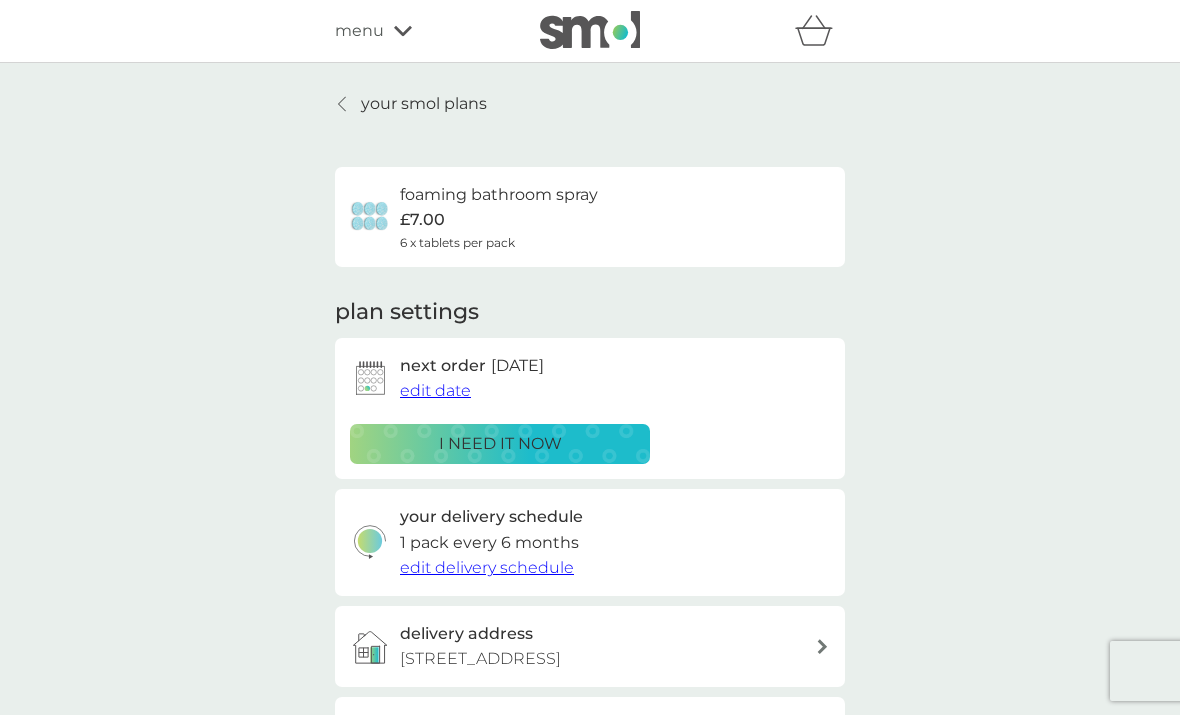 click on "your smol plans foaming bathroom spray £7.00 6 x tablets per pack plan settings next order 26 Nov 2025 edit date i need it now your delivery schedule 1 pack every 6 months edit delivery schedule delivery address 9 Copper Beech Close,  Fakenham, NR21 8JZ missing something? shop spare parts Pause plan cancel plan" at bounding box center [590, 497] 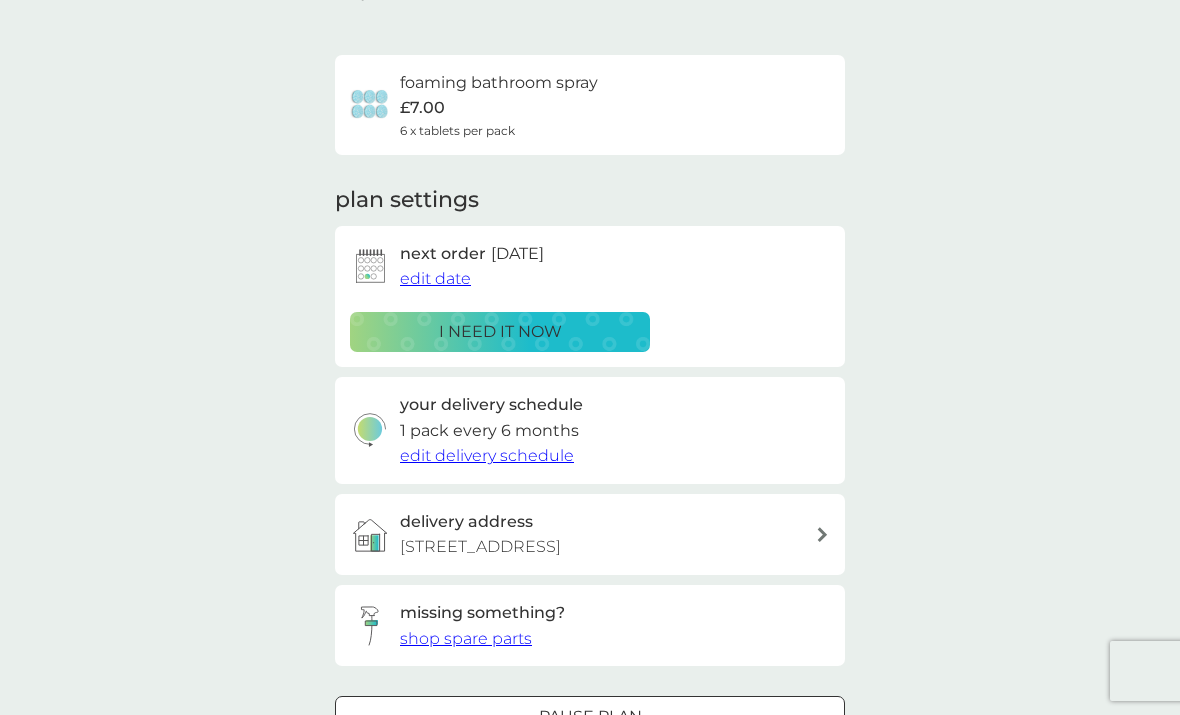 scroll, scrollTop: 0, scrollLeft: 0, axis: both 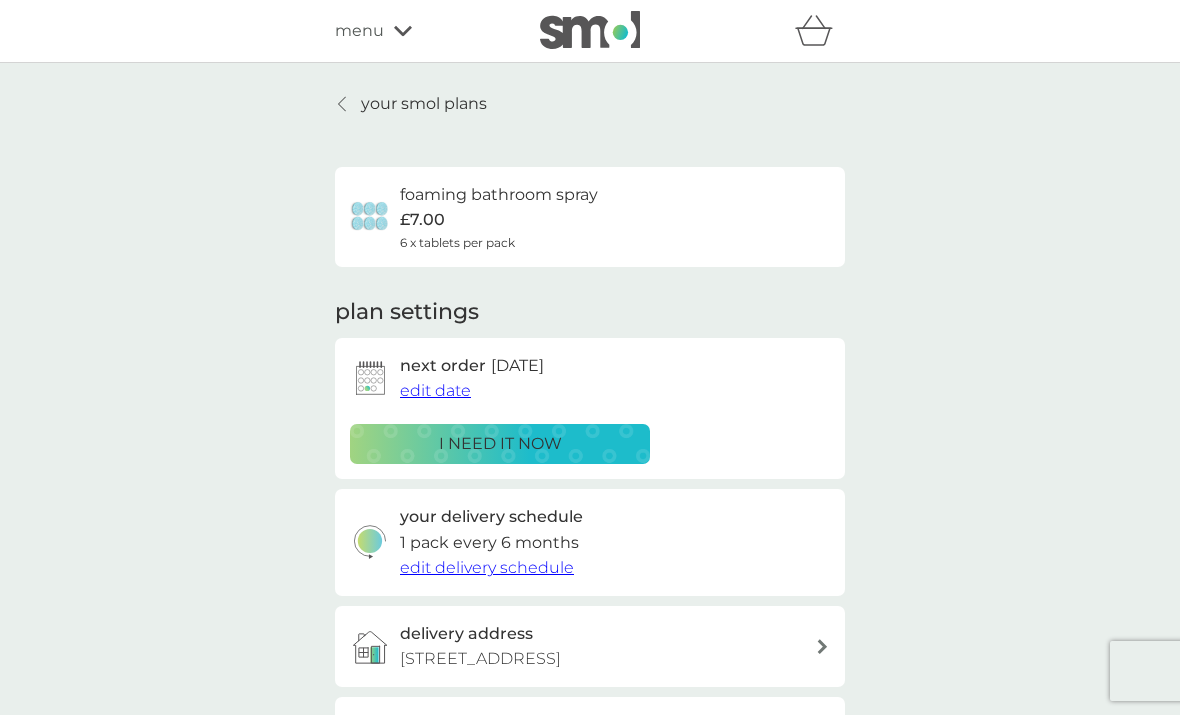 click 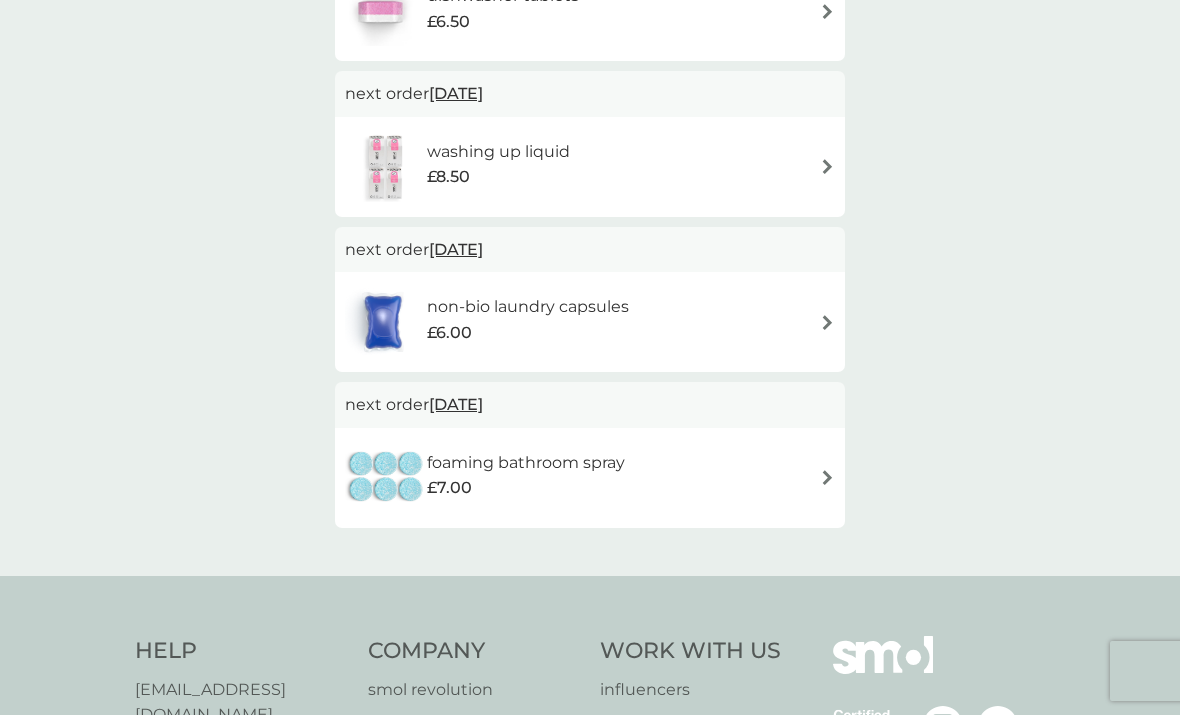 scroll, scrollTop: 274, scrollLeft: 0, axis: vertical 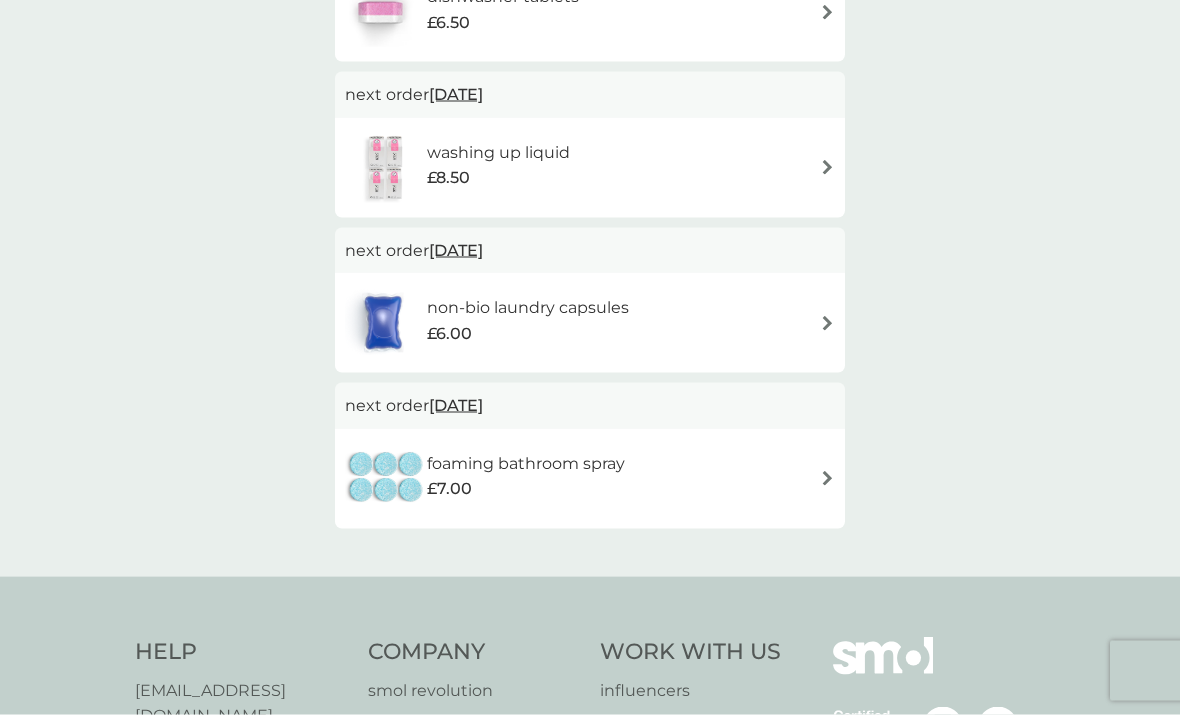 click at bounding box center [827, 478] 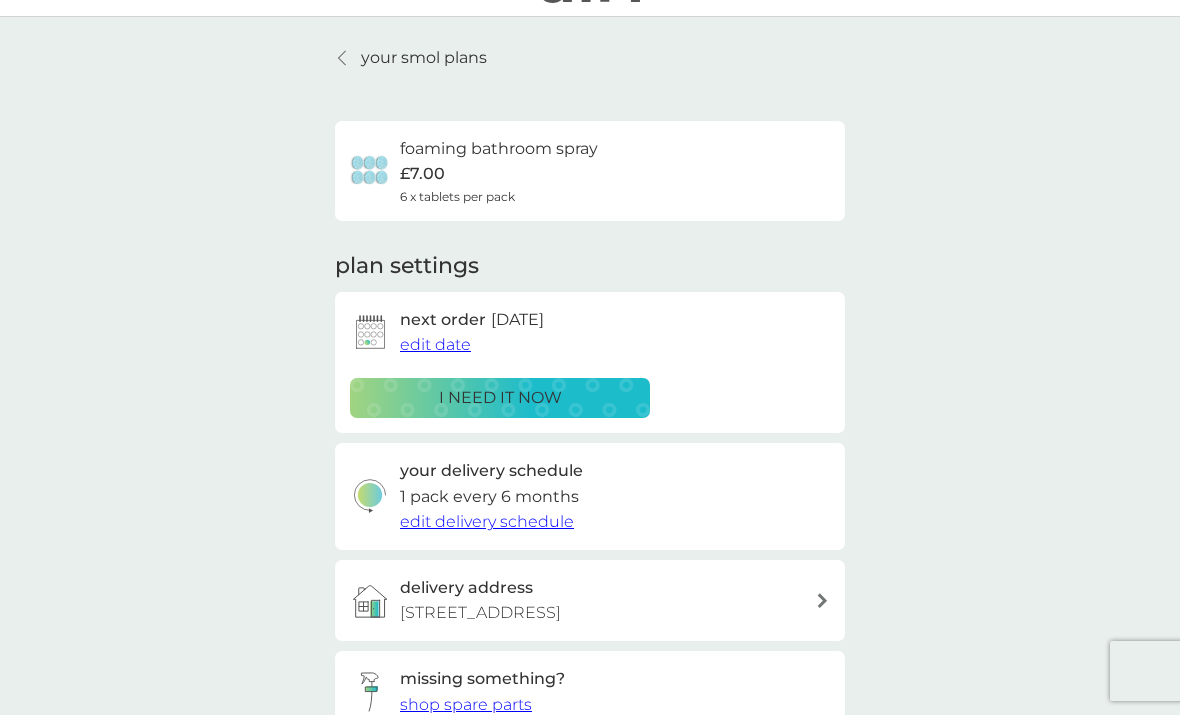 scroll, scrollTop: 0, scrollLeft: 0, axis: both 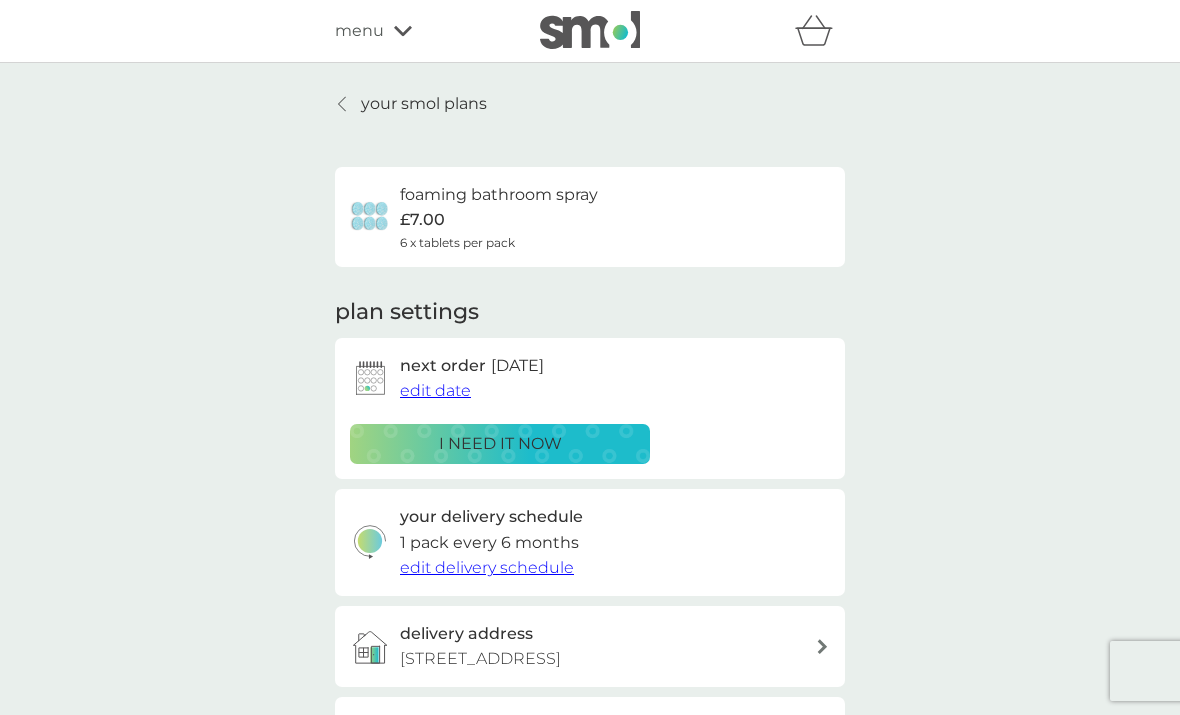 click on "your smol plans" at bounding box center [424, 104] 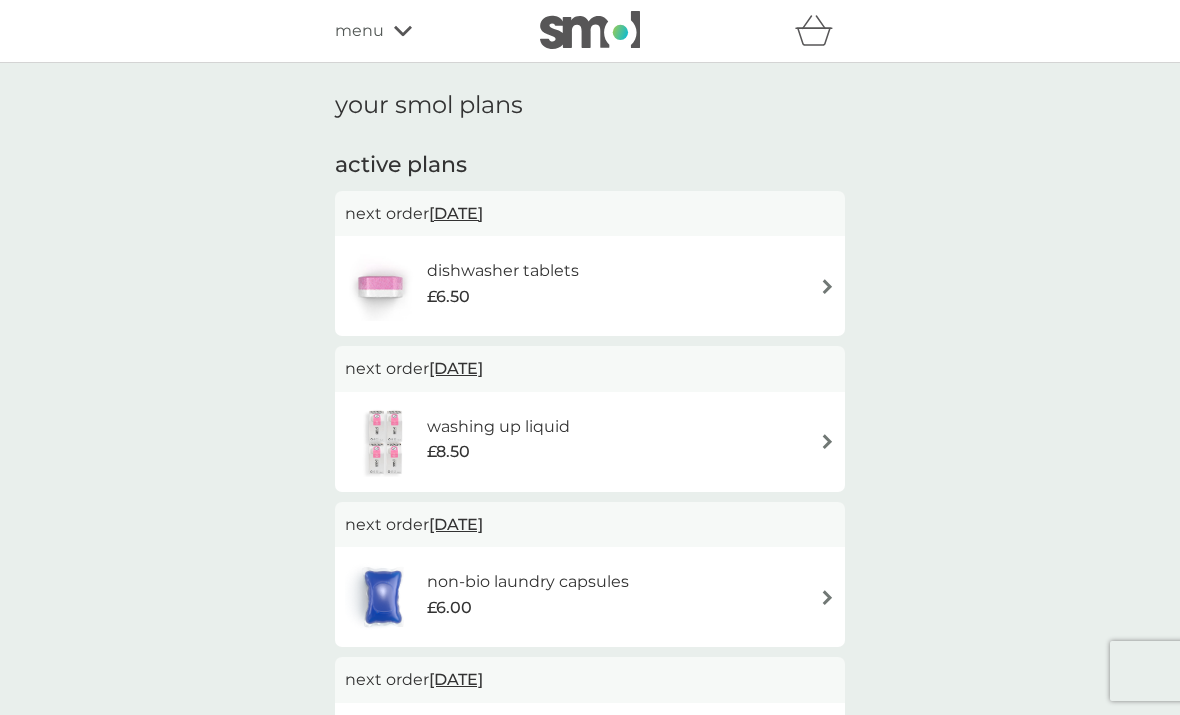 click on "menu" at bounding box center (359, 31) 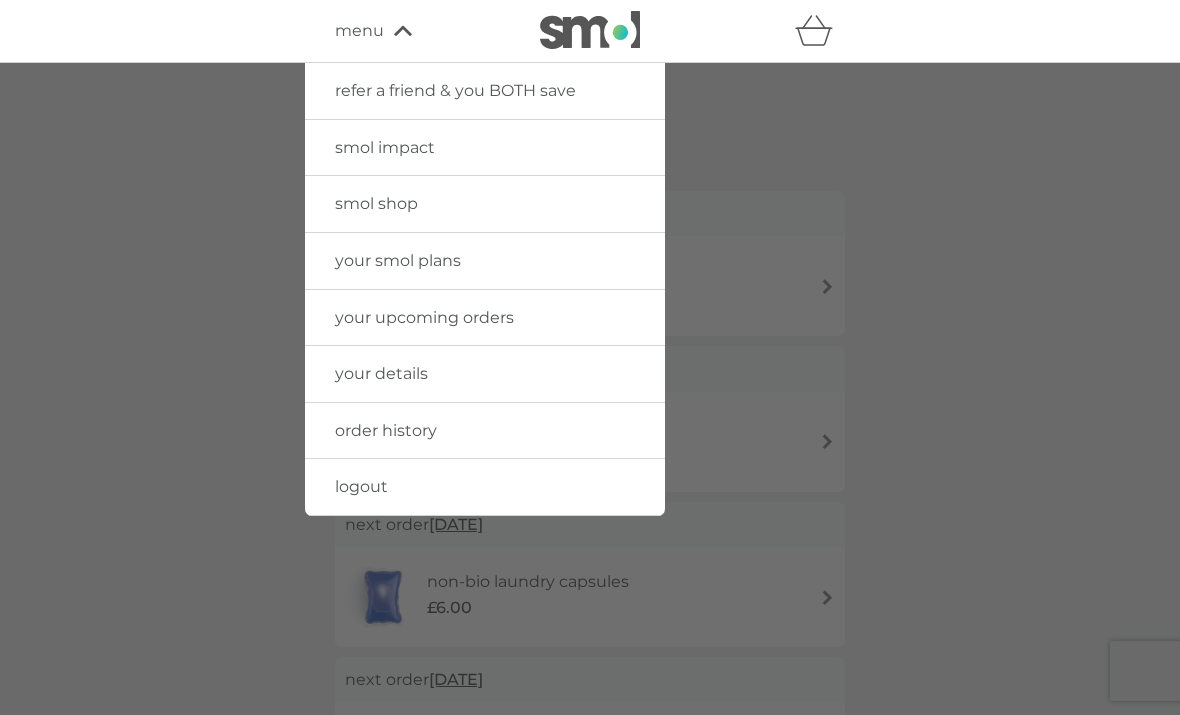 click on "smol shop" at bounding box center [485, 204] 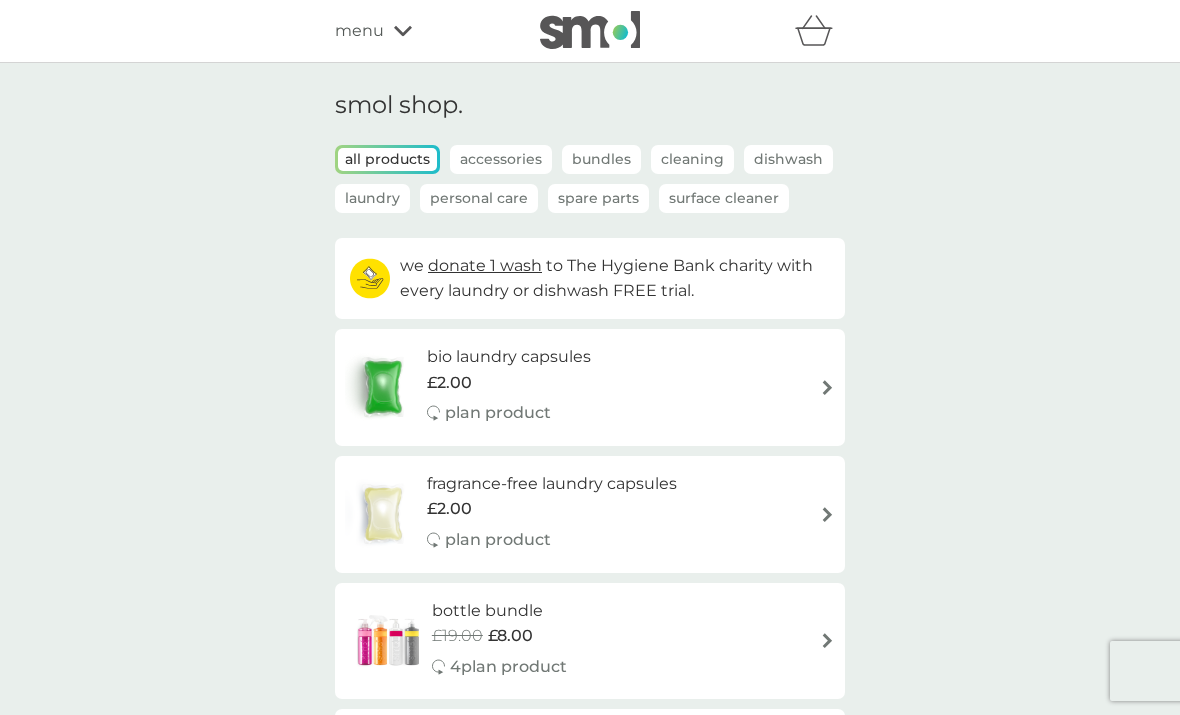 click on "smol shop. all products Accessories Bundles Cleaning Dishwash Laundry Personal Care Spare Parts Surface Cleaner we   donate 1 wash   to The Hygiene Bank charity with every laundry or dishwash FREE trial. bio laundry capsules £2.00 plan product fragrance-free laundry capsules £2.00 plan product bottle bundle £19.00 £8.00 4  plan product floor cleaner £2.00 plan product multi purpose spray £2.00 plan product fabric conditioner £5.75 £3.00 plan product dishbrush £10.00 plan product donate a wash £0.30 plan add on dishwasher storage caddy £8.50 bio laundry liquid £6.25 £3.00 plan product hand soap £8.50 plan product body bars £8.50 plan product toothbrushes £7.50 plan product stain gel £6.25 £3.00 plan product cloths £10.50 plan product sponges £6.25 plan product foaming handwash £3.00 plan product non-bio laundry storage caddy £8.50 non-bio laundry liquid £6.25 £3.00 plan product shampoo bars £8.50 plan product toothpaste £12.50 plan product rubber gloves £5.25 soap magnets £12.50" at bounding box center (590, 1879) 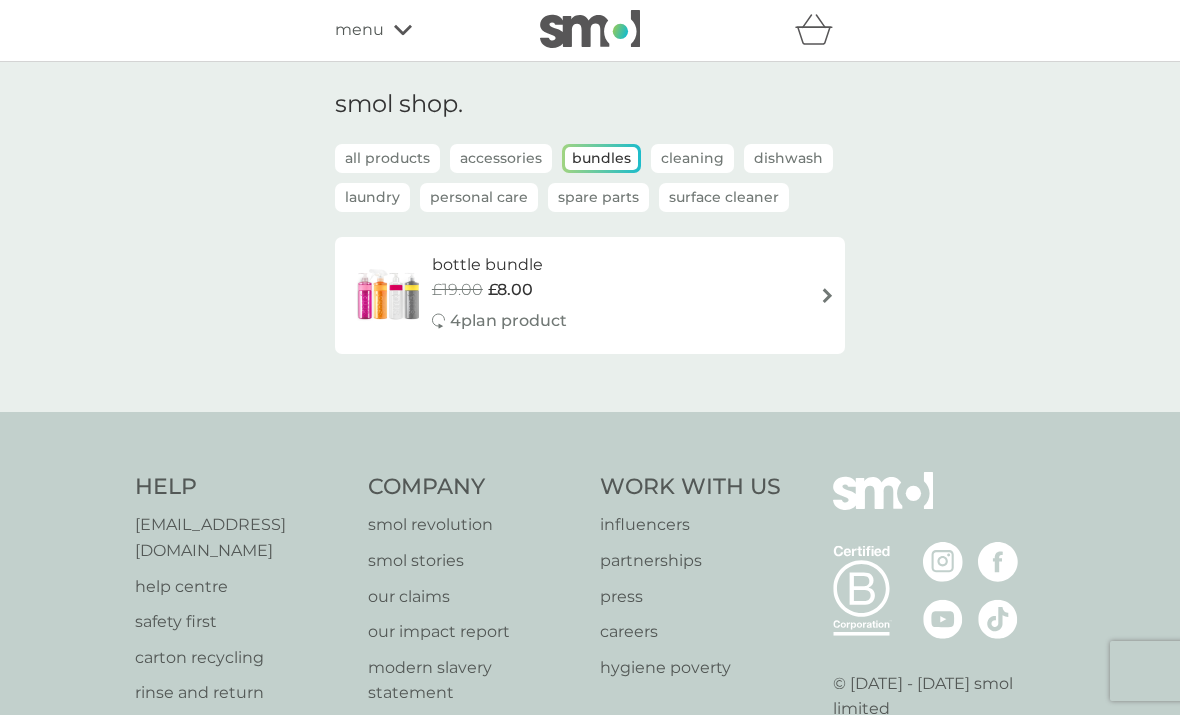scroll, scrollTop: 0, scrollLeft: 0, axis: both 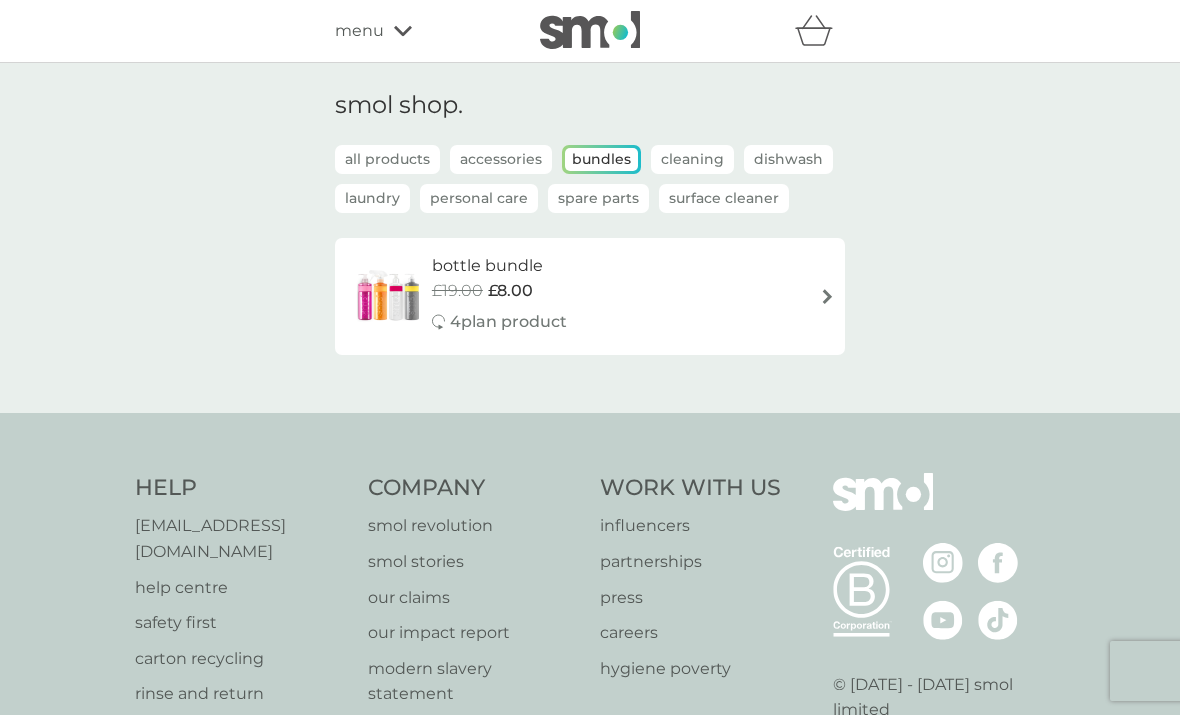 click on "Cleaning" at bounding box center [692, 159] 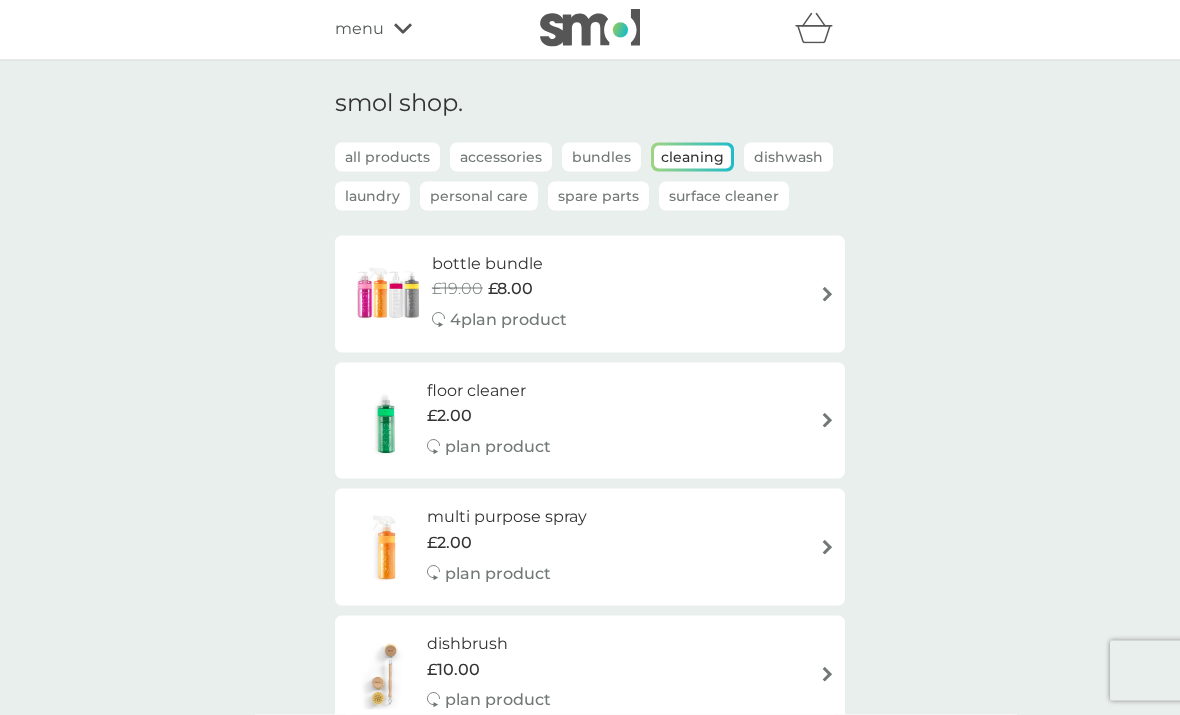 scroll, scrollTop: 0, scrollLeft: 0, axis: both 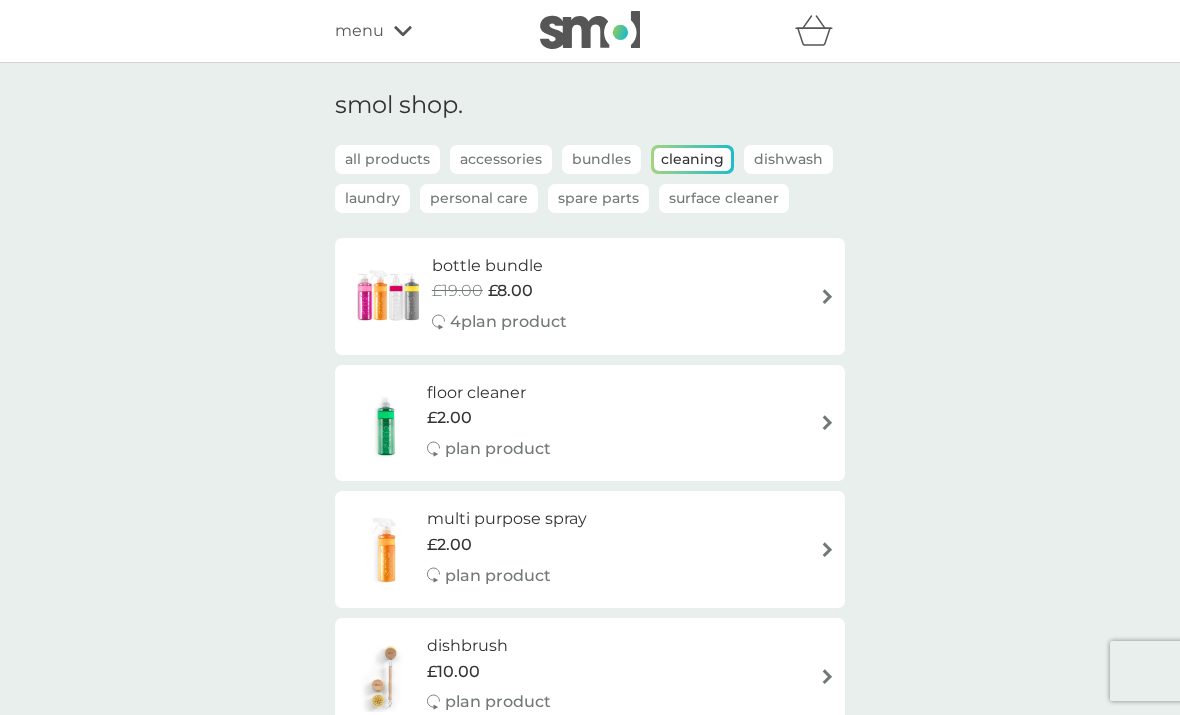 click on "all products" at bounding box center (387, 159) 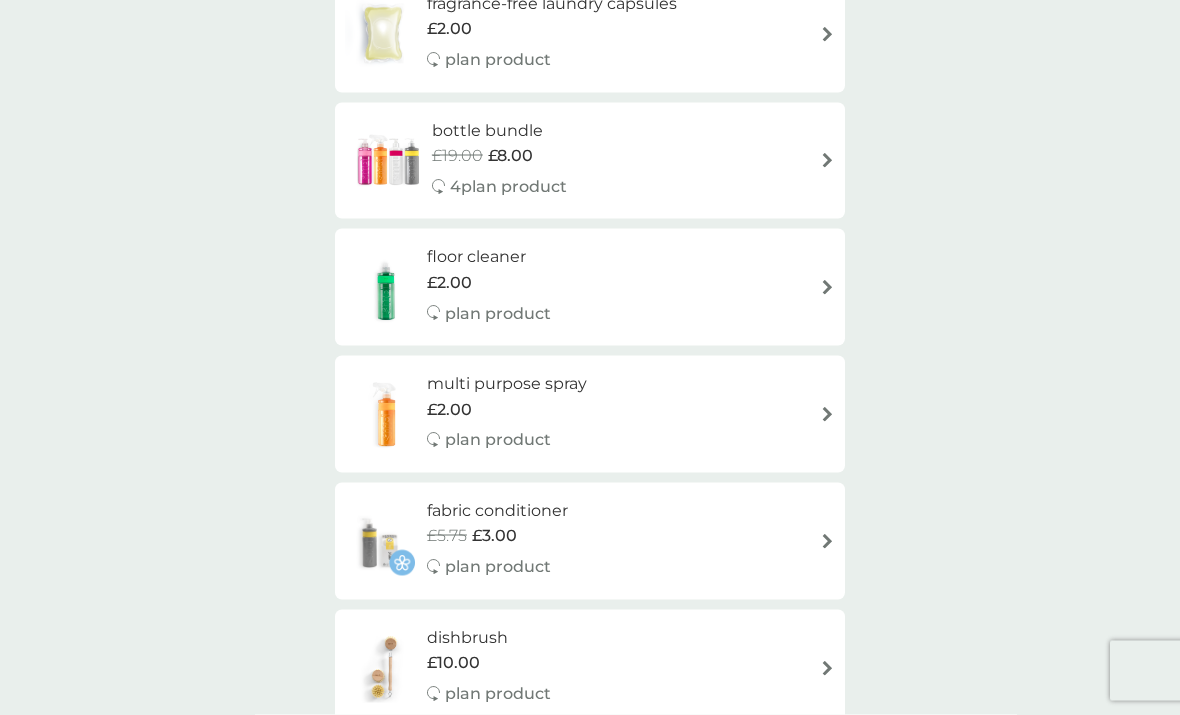 scroll, scrollTop: 0, scrollLeft: 0, axis: both 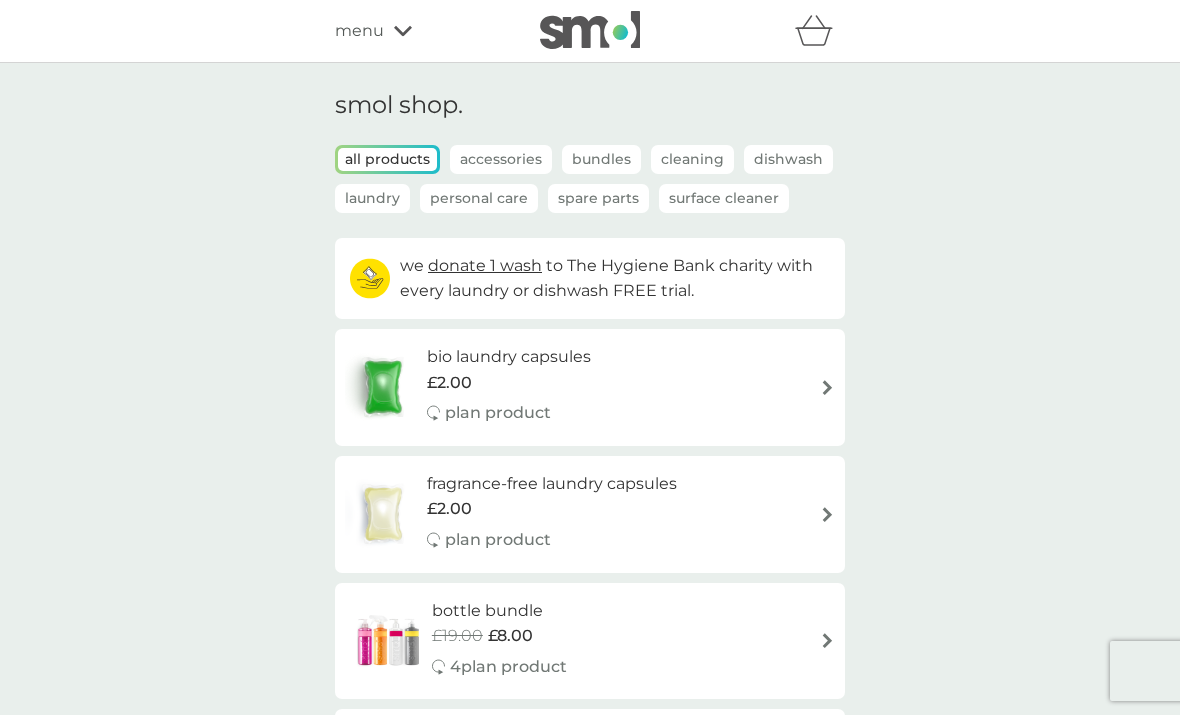 click on "menu" at bounding box center [359, 31] 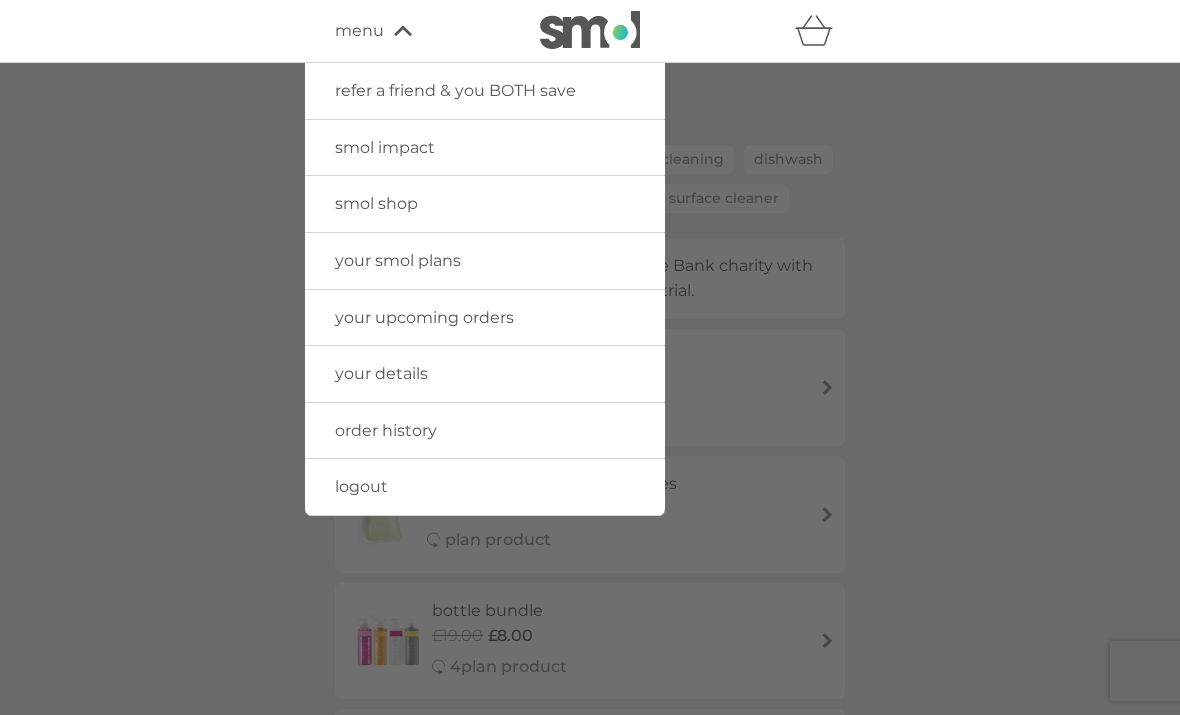click on "smol impact" at bounding box center [385, 147] 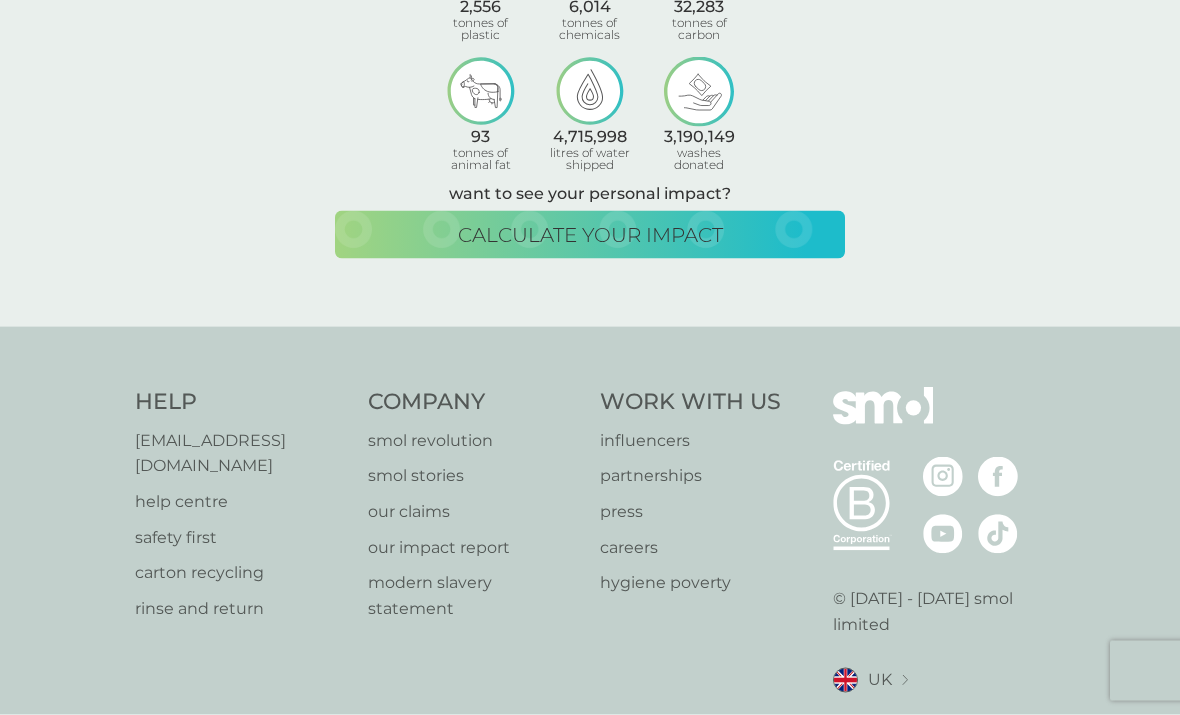 scroll, scrollTop: 296, scrollLeft: 0, axis: vertical 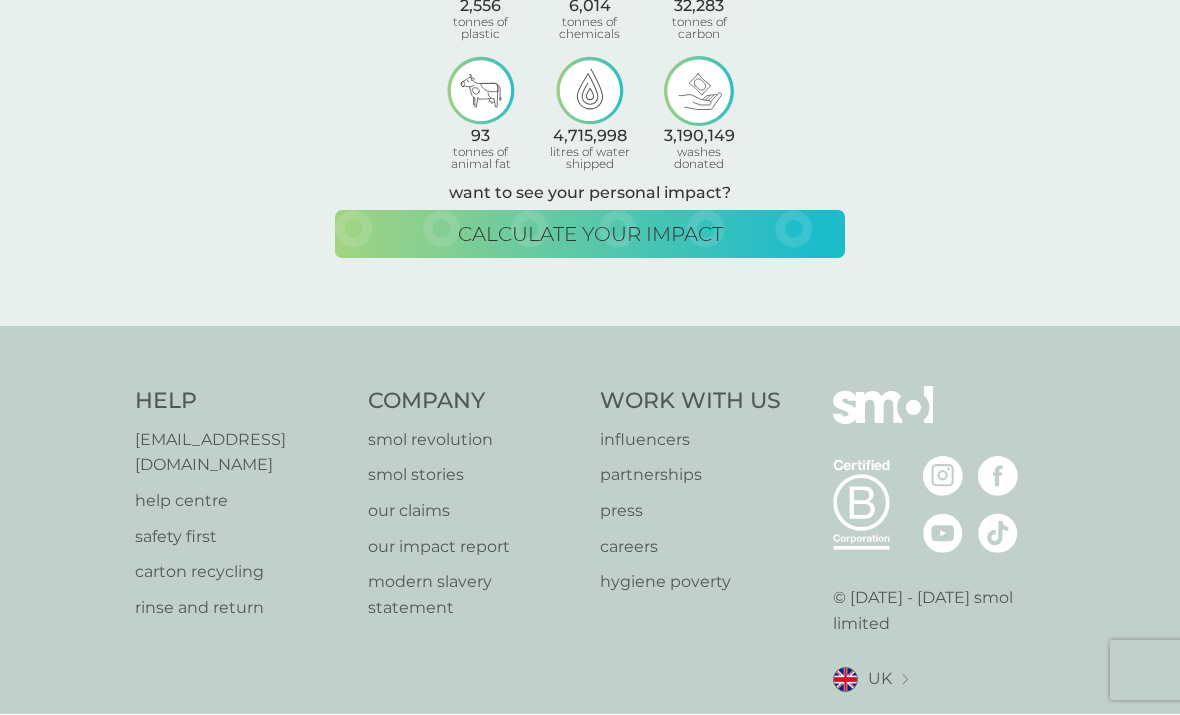 click on "smol revolution" at bounding box center (474, 441) 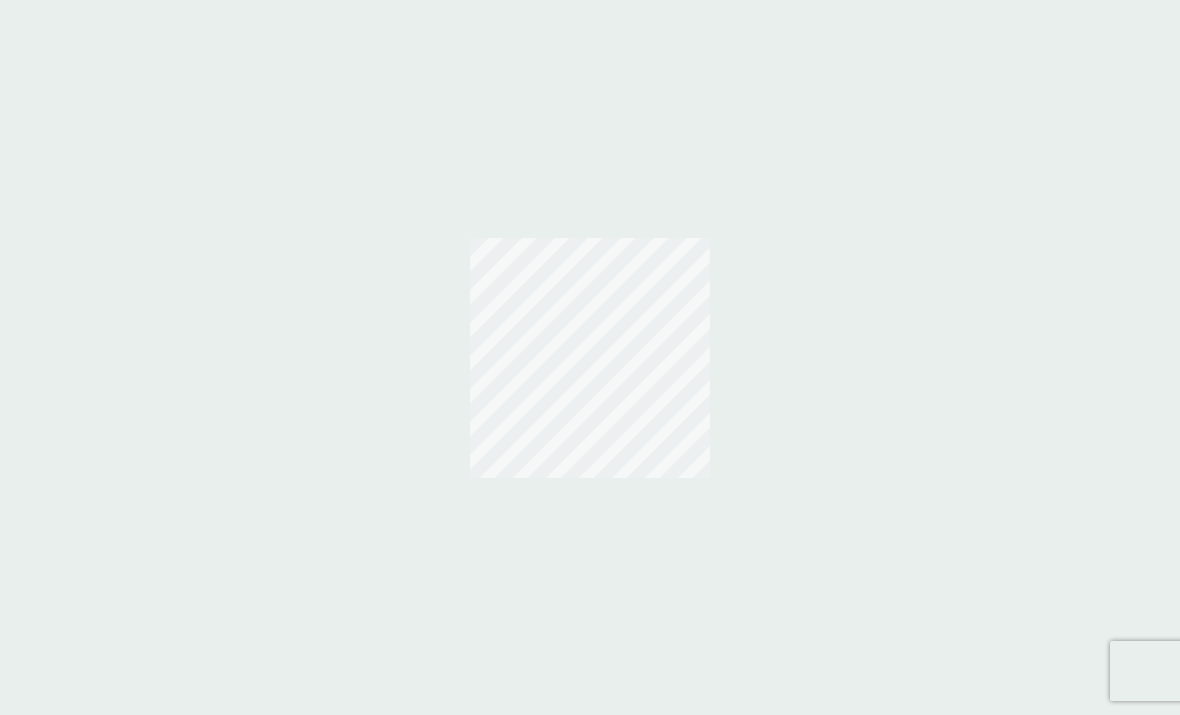 scroll, scrollTop: 0, scrollLeft: 0, axis: both 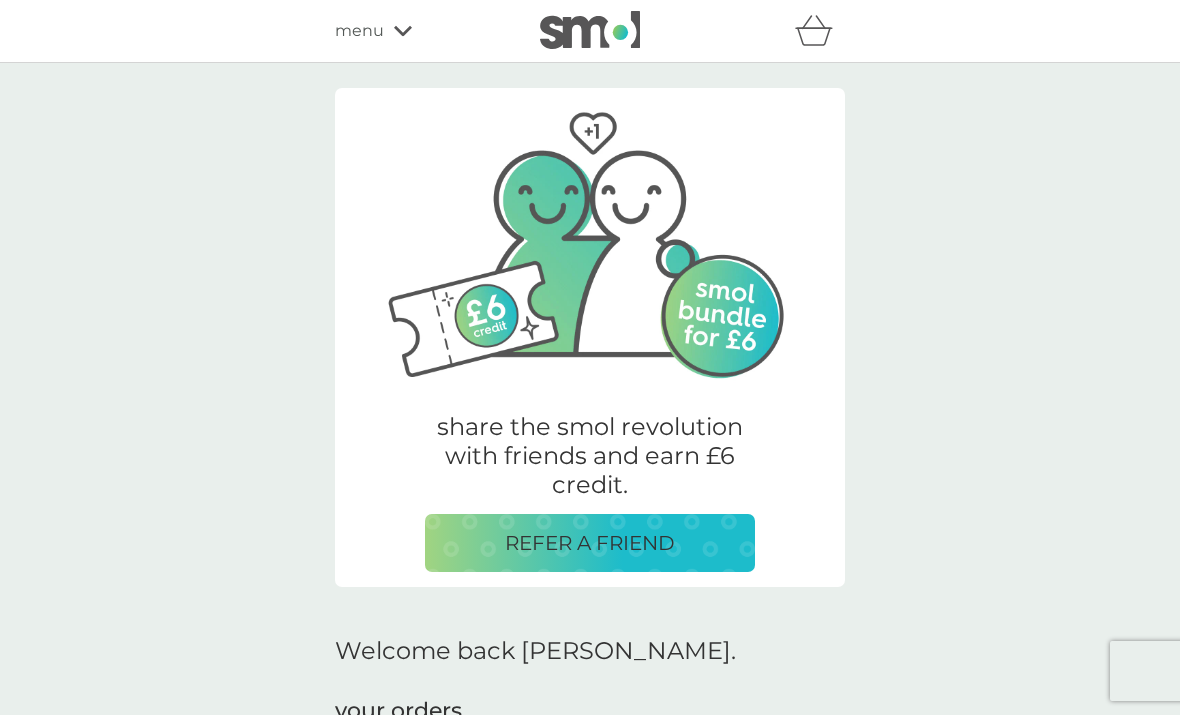 click on "menu" at bounding box center [359, 31] 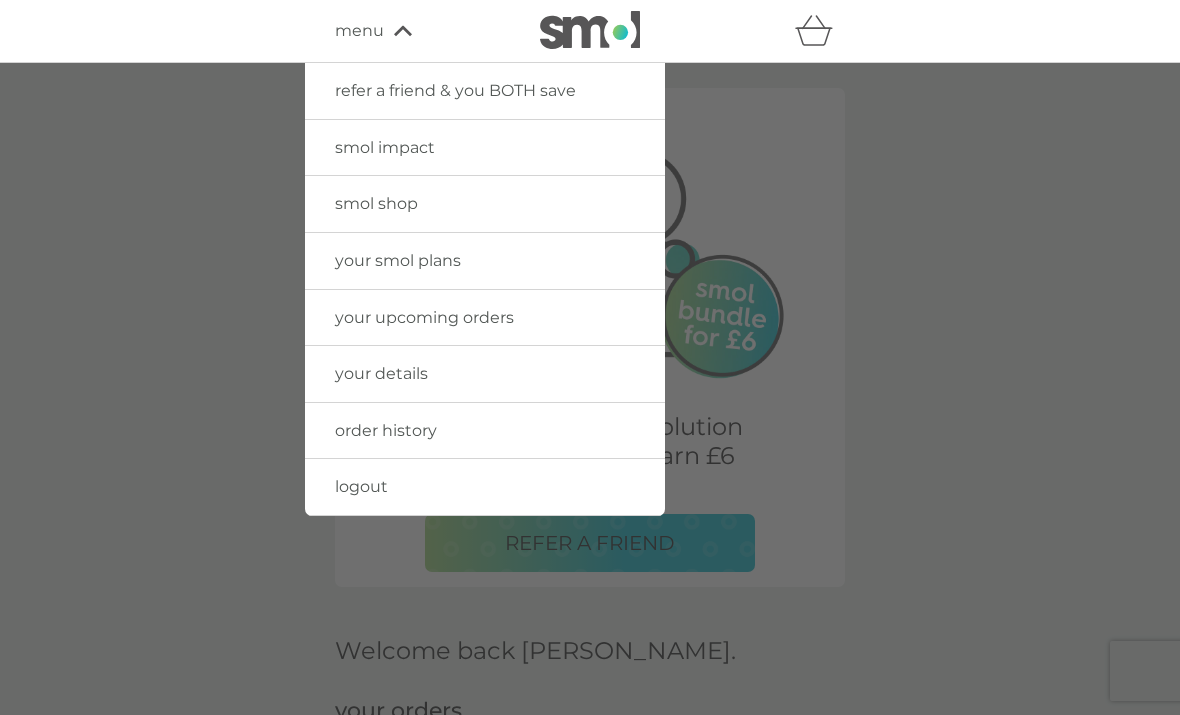 click on "logout" at bounding box center (485, 487) 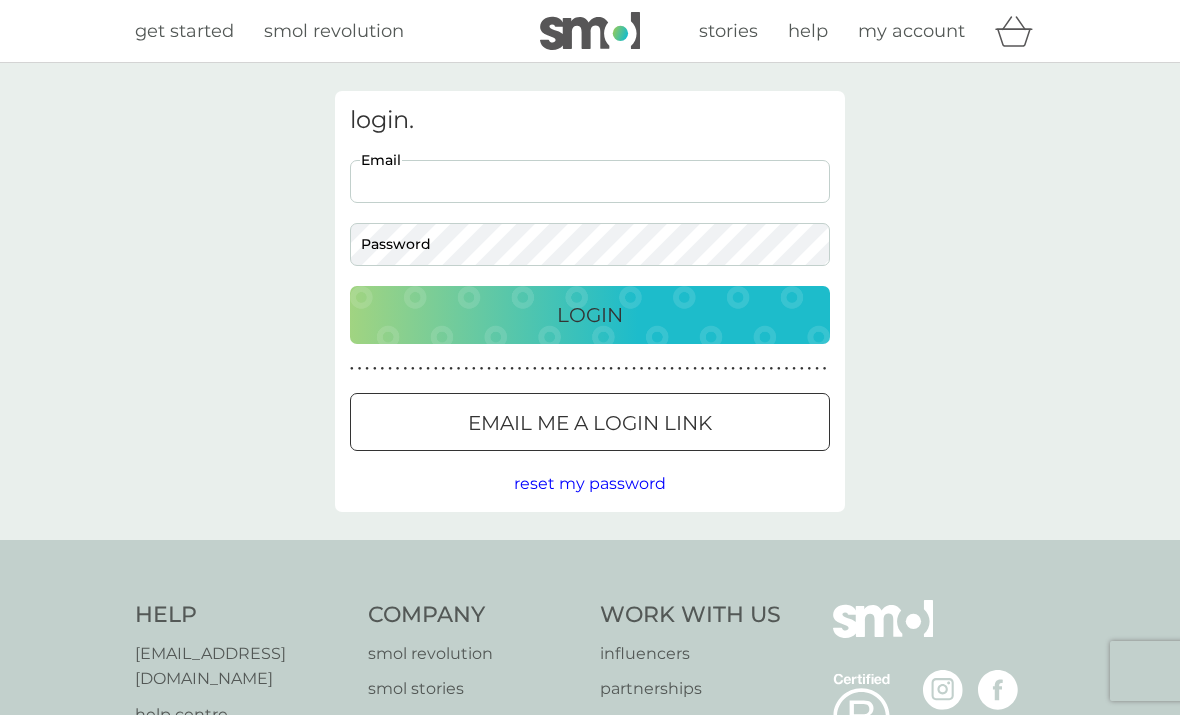 scroll, scrollTop: 0, scrollLeft: 0, axis: both 